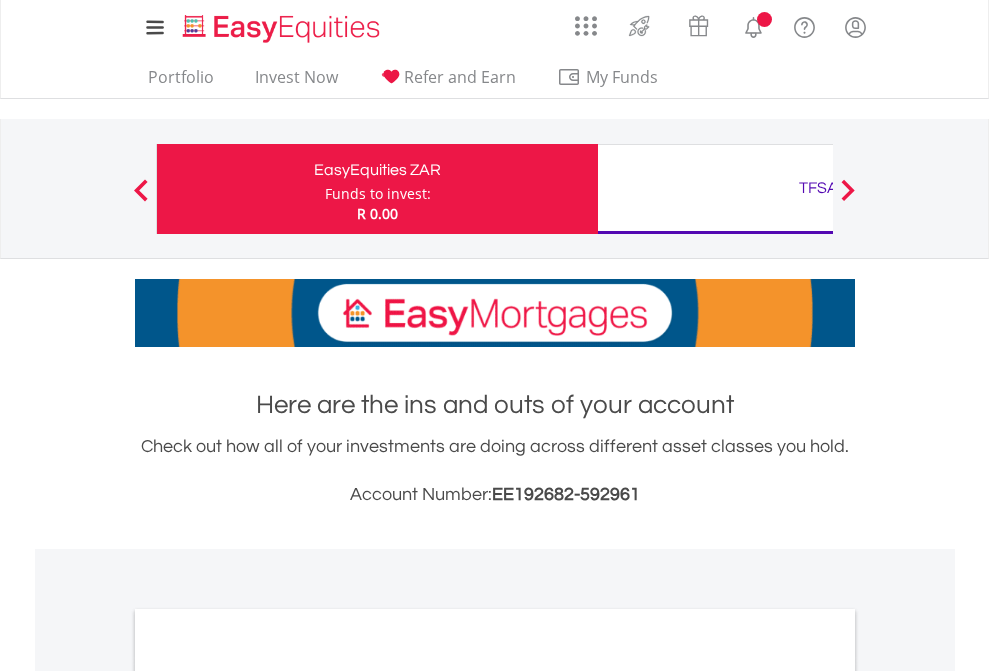 scroll, scrollTop: 0, scrollLeft: 0, axis: both 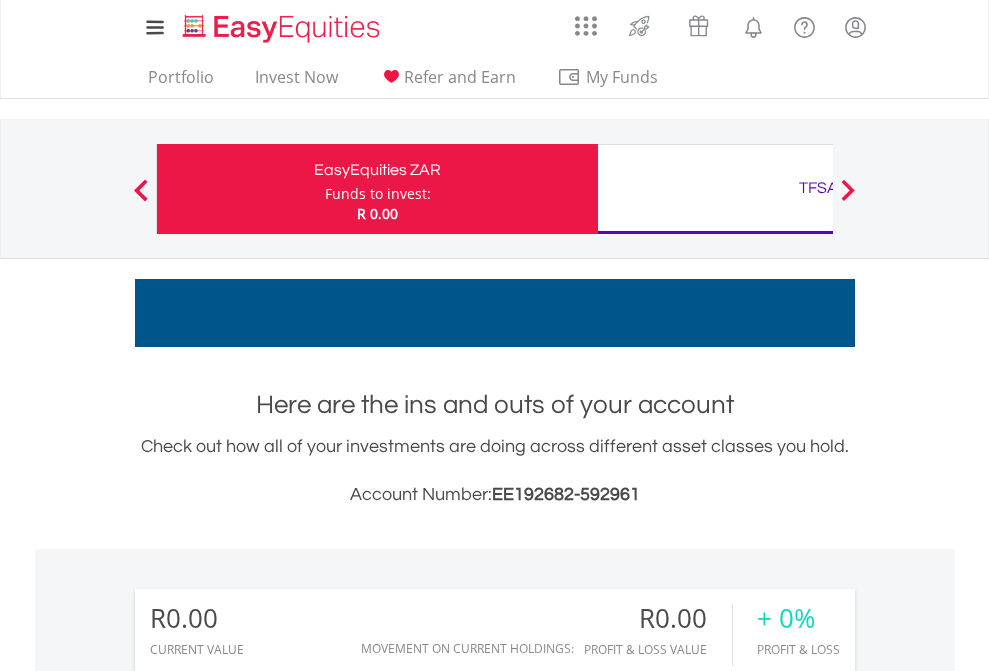 click on "Funds to invest:" at bounding box center (378, 194) 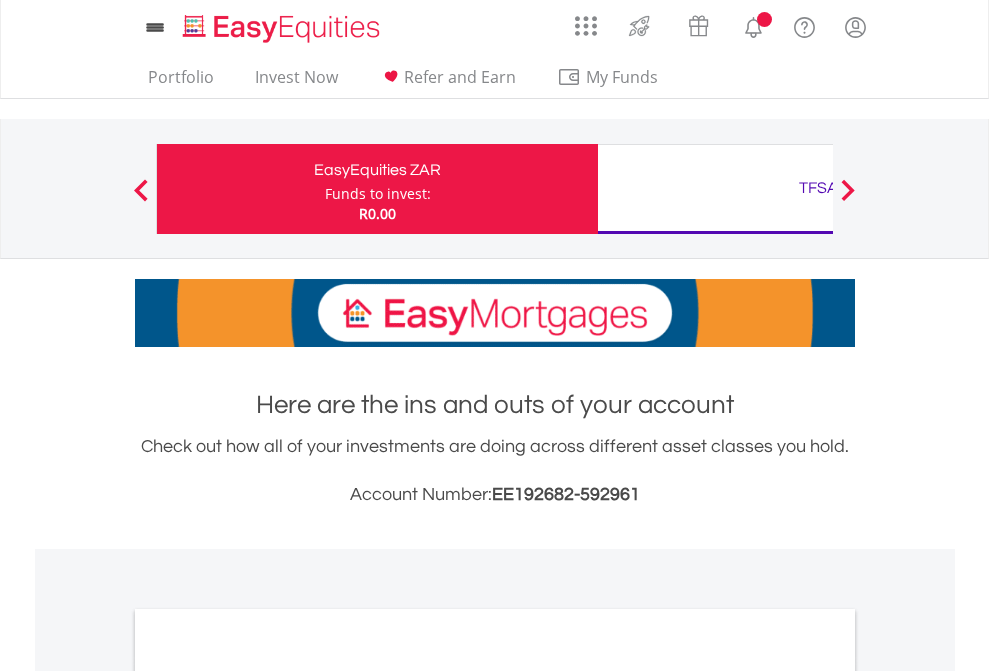 scroll, scrollTop: 0, scrollLeft: 0, axis: both 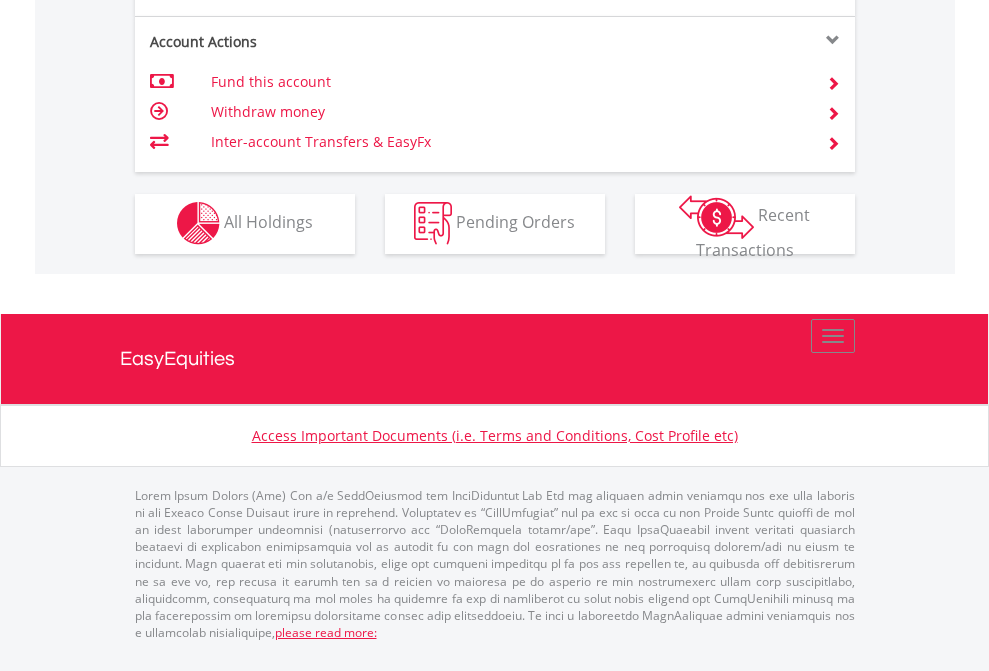 click on "Investment types" at bounding box center [706, -353] 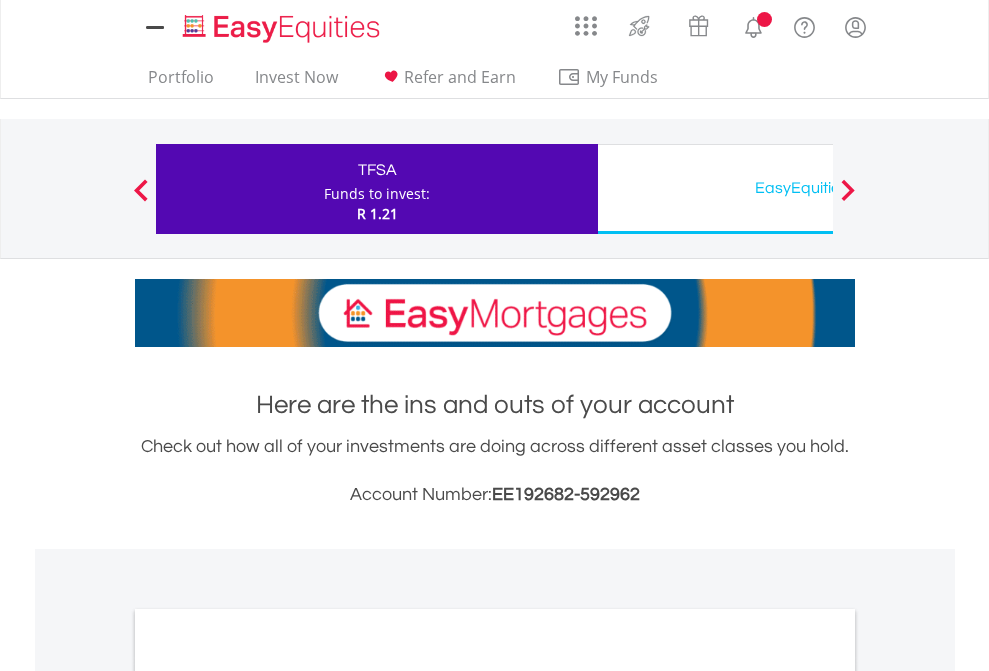 scroll, scrollTop: 0, scrollLeft: 0, axis: both 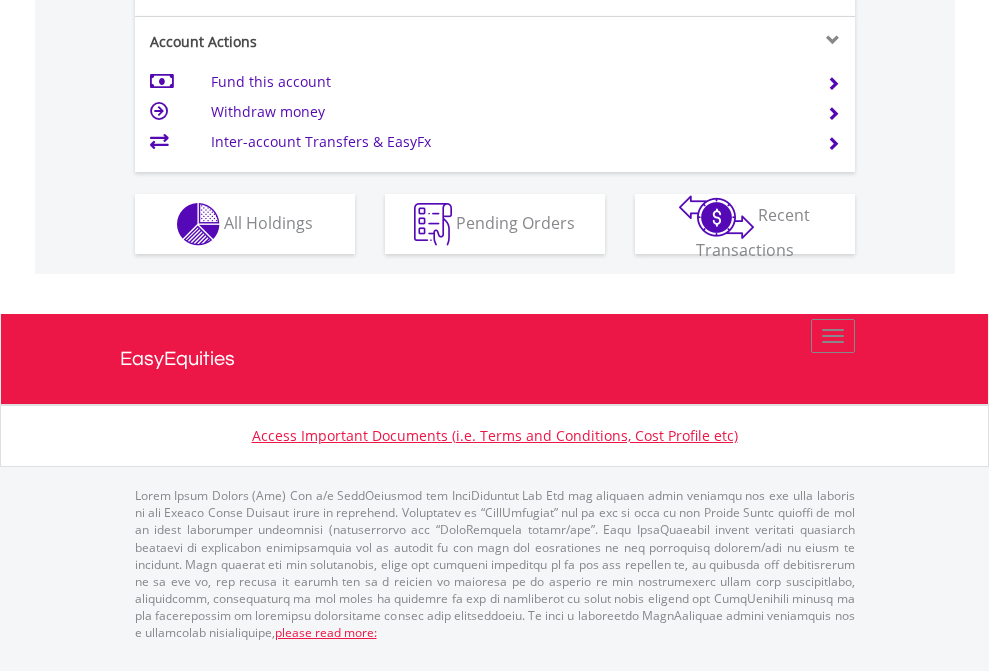 click on "Investment types" at bounding box center (706, -337) 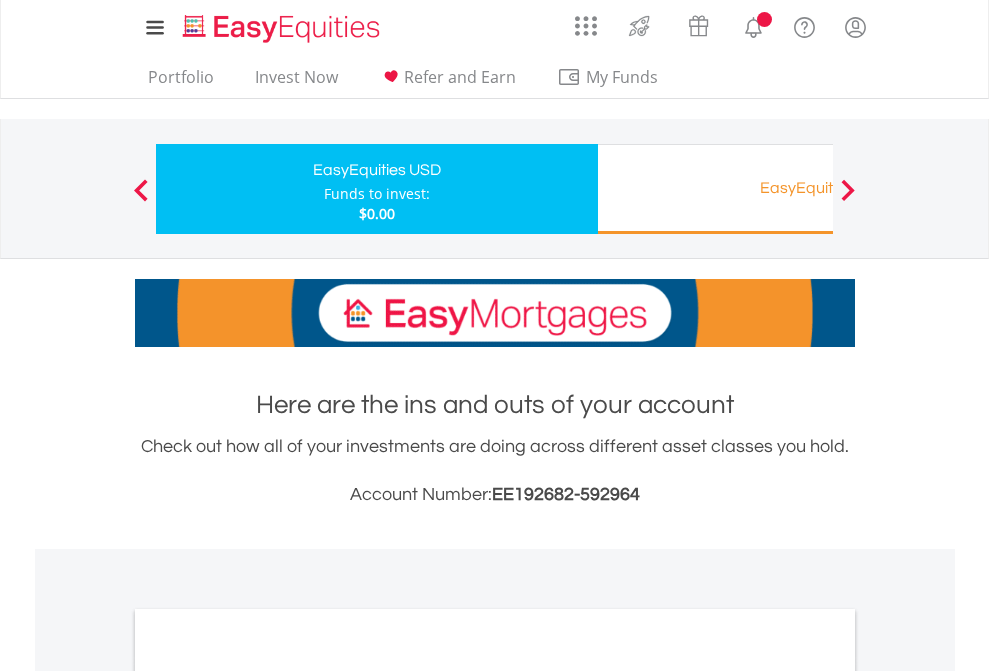 scroll, scrollTop: 0, scrollLeft: 0, axis: both 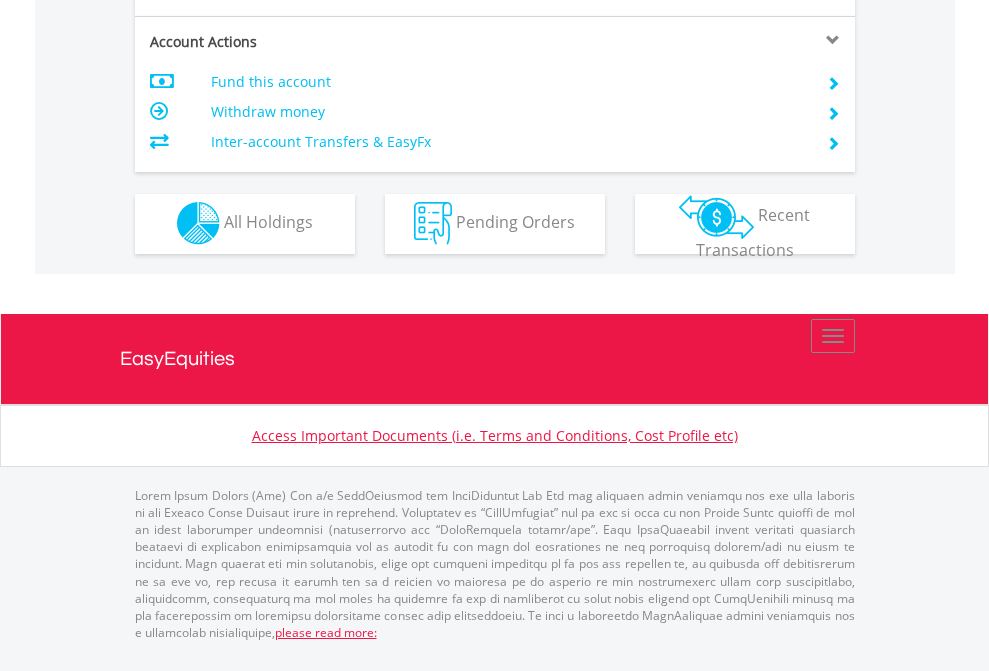 click on "Investment types" at bounding box center (706, -353) 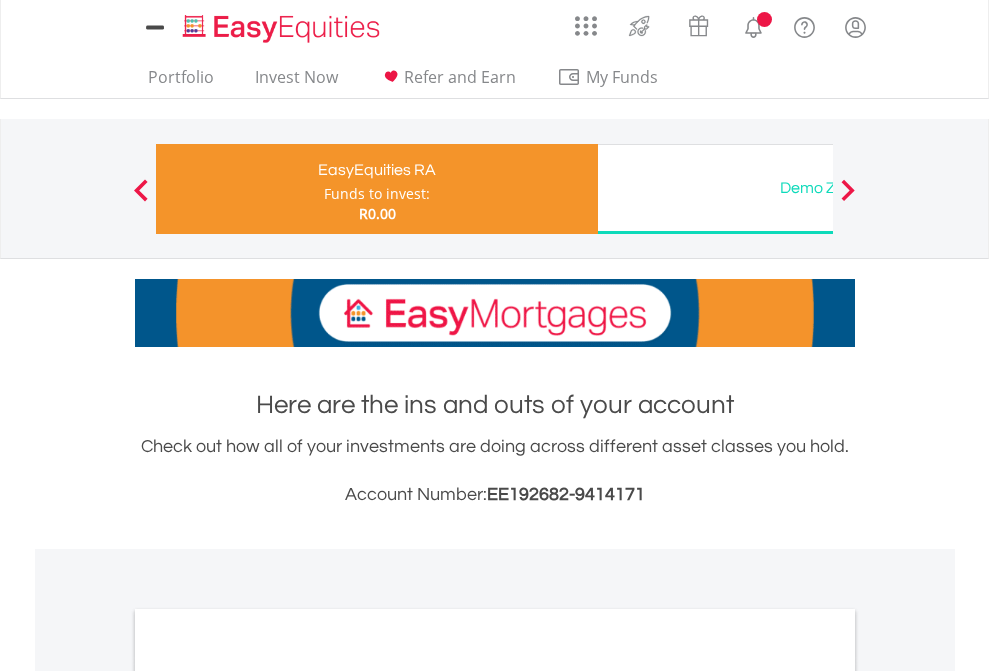 scroll, scrollTop: 0, scrollLeft: 0, axis: both 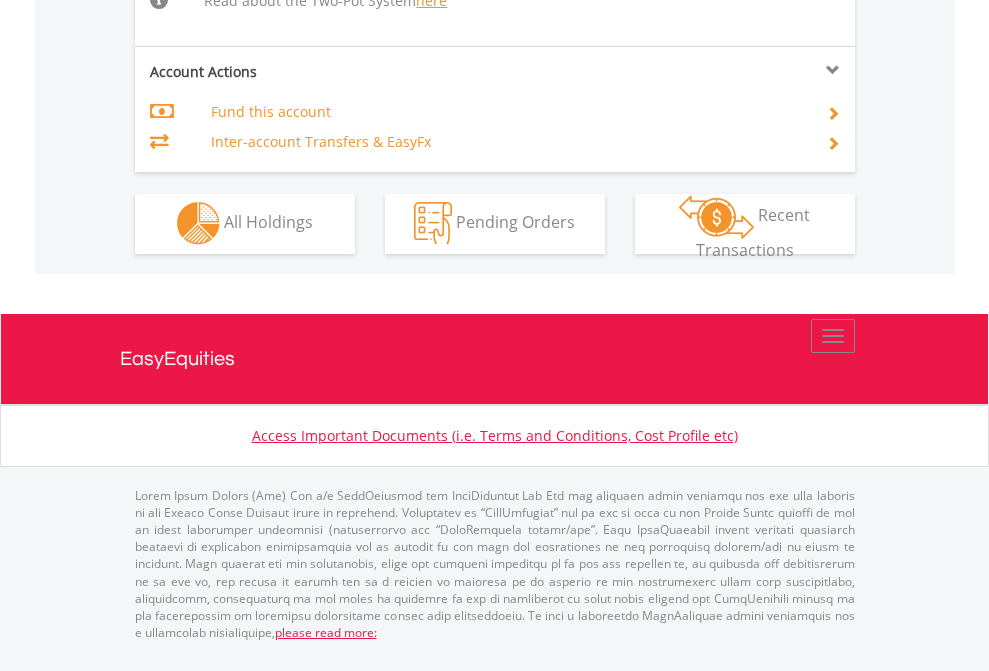click on "Investment types" at bounding box center (706, -534) 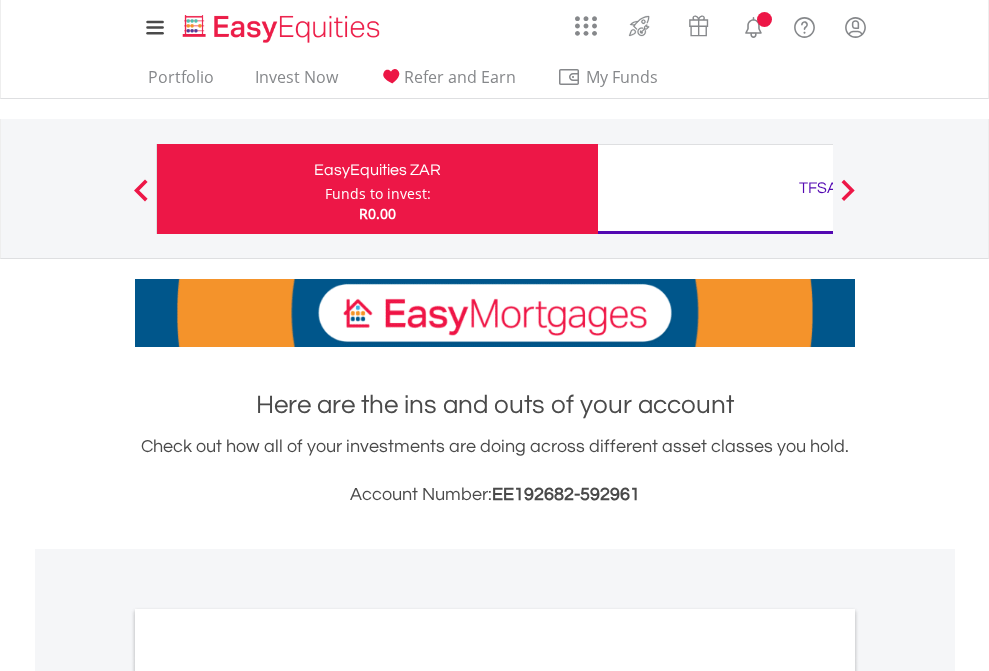 scroll, scrollTop: 0, scrollLeft: 0, axis: both 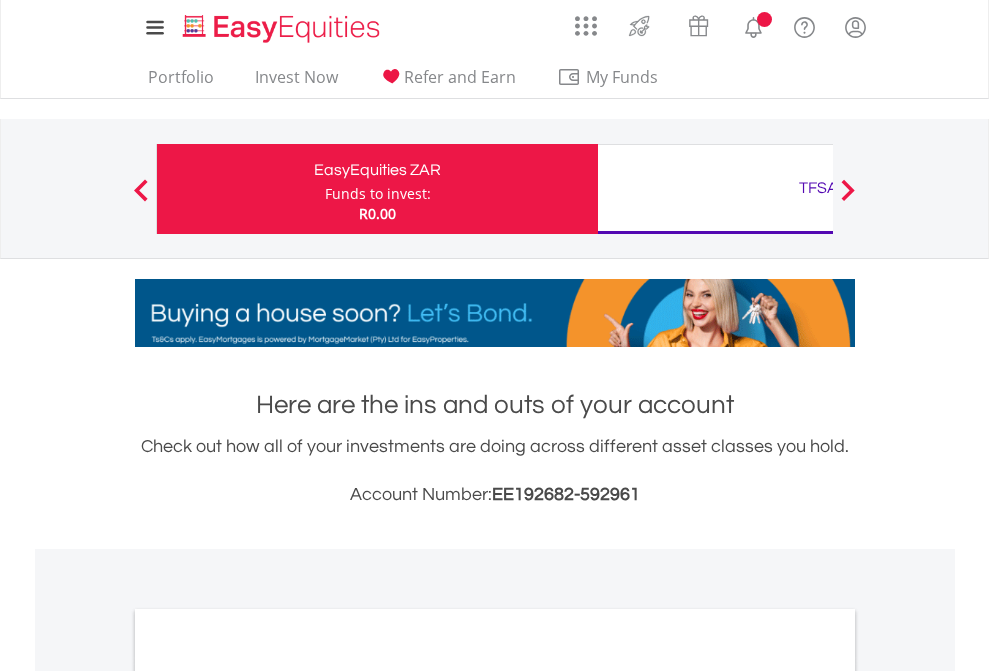 click on "All Holdings" at bounding box center (268, 1096) 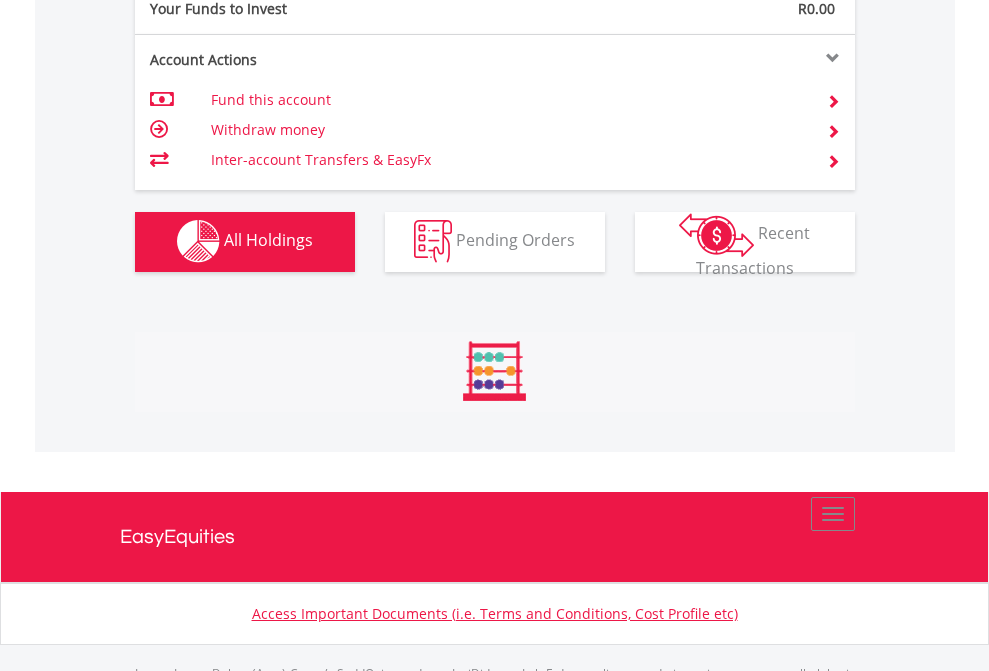 scroll, scrollTop: 999808, scrollLeft: 999687, axis: both 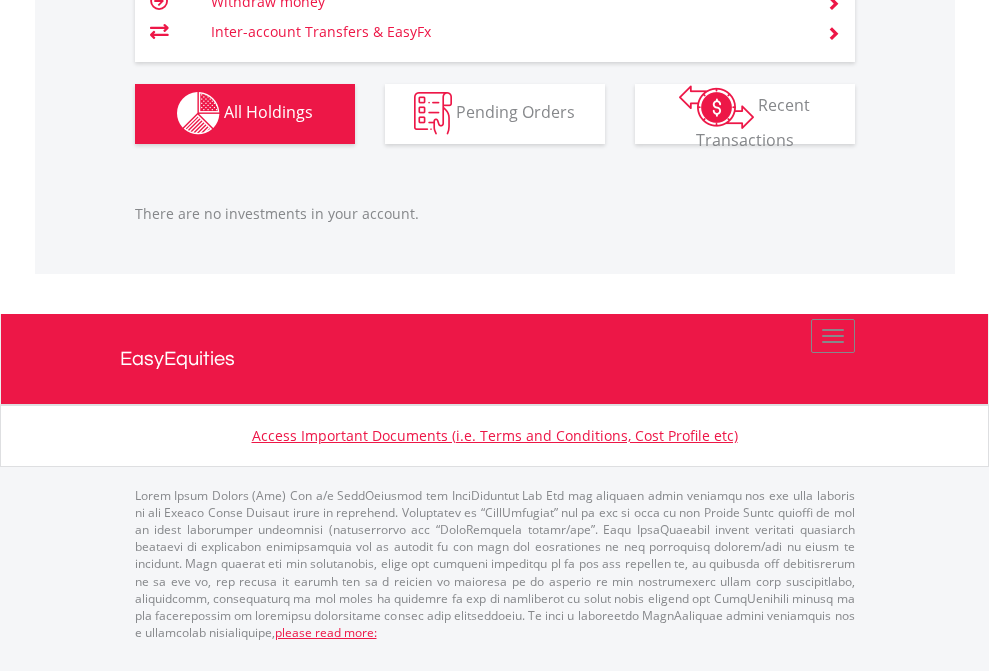 click on "TFSA" at bounding box center [818, -1142] 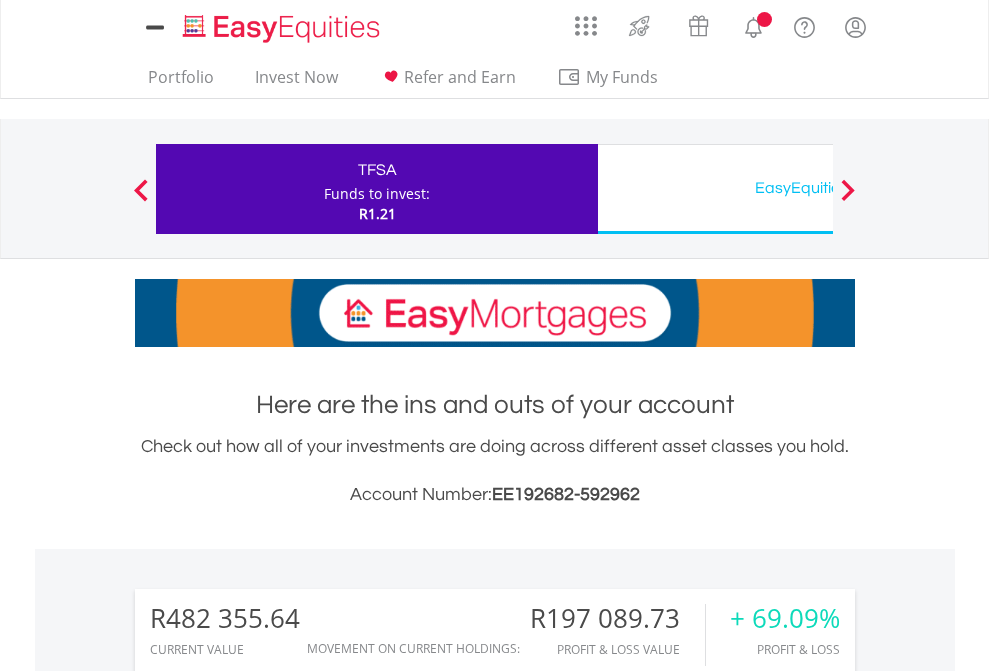 scroll, scrollTop: 0, scrollLeft: 0, axis: both 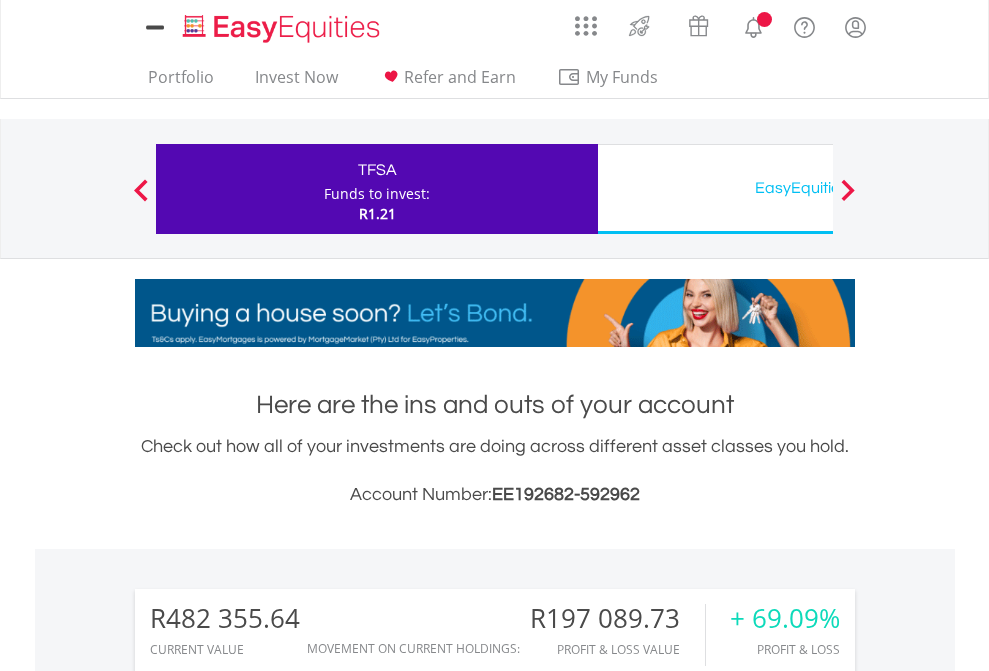 click on "All Holdings" at bounding box center (268, 1466) 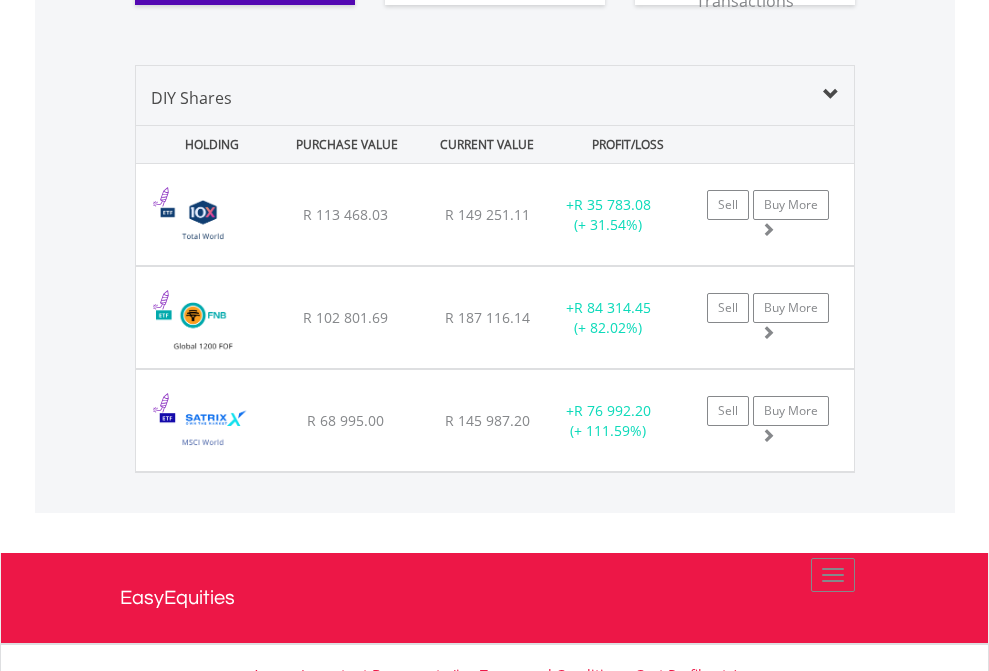 scroll, scrollTop: 2224, scrollLeft: 0, axis: vertical 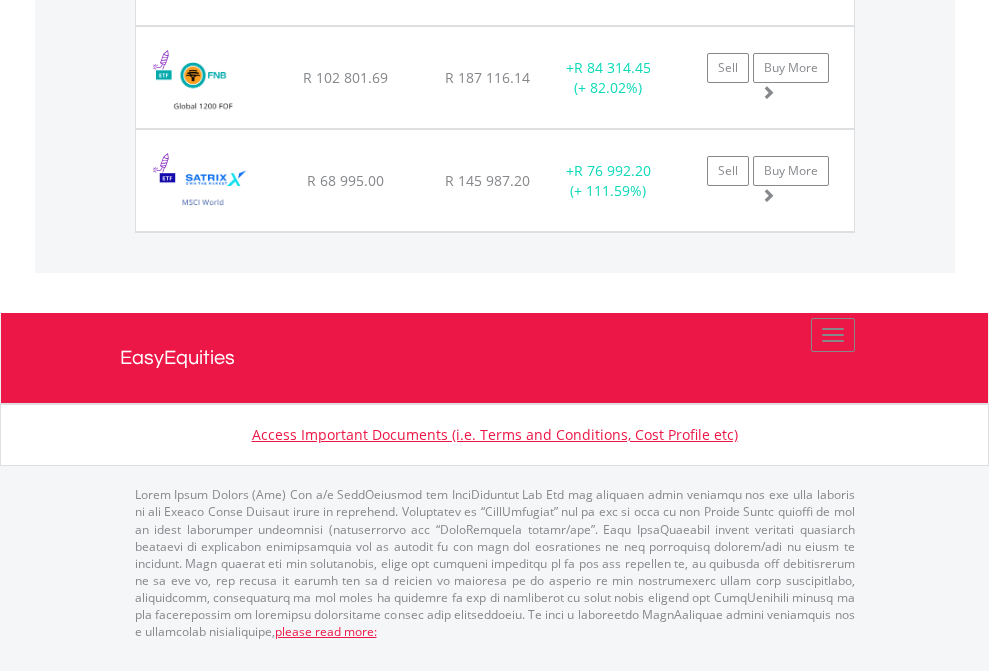 click on "EasyEquities USD" at bounding box center [818, -1545] 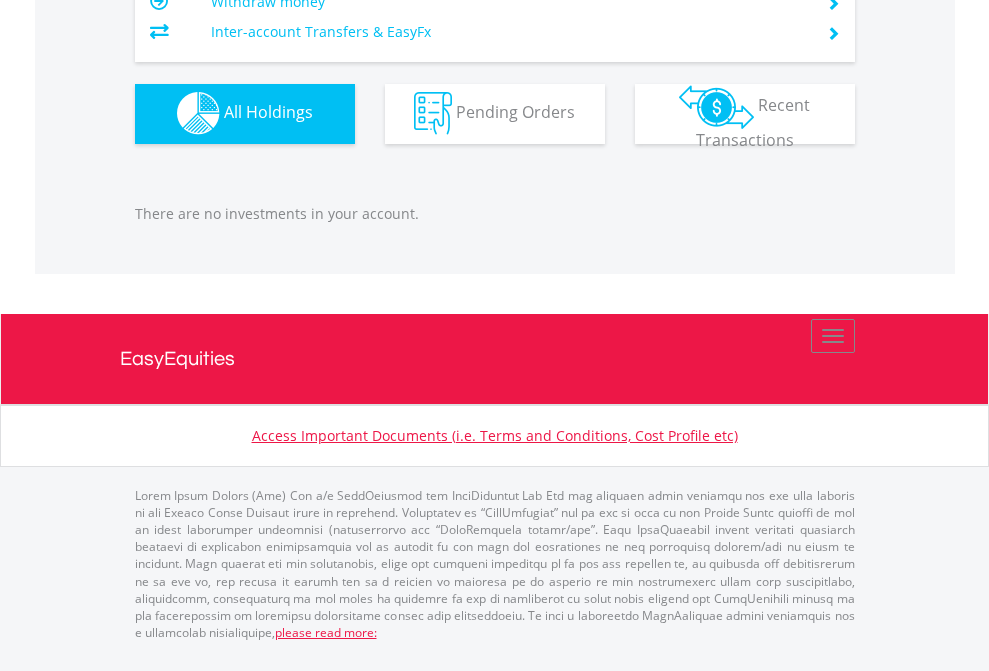 scroll, scrollTop: 1980, scrollLeft: 0, axis: vertical 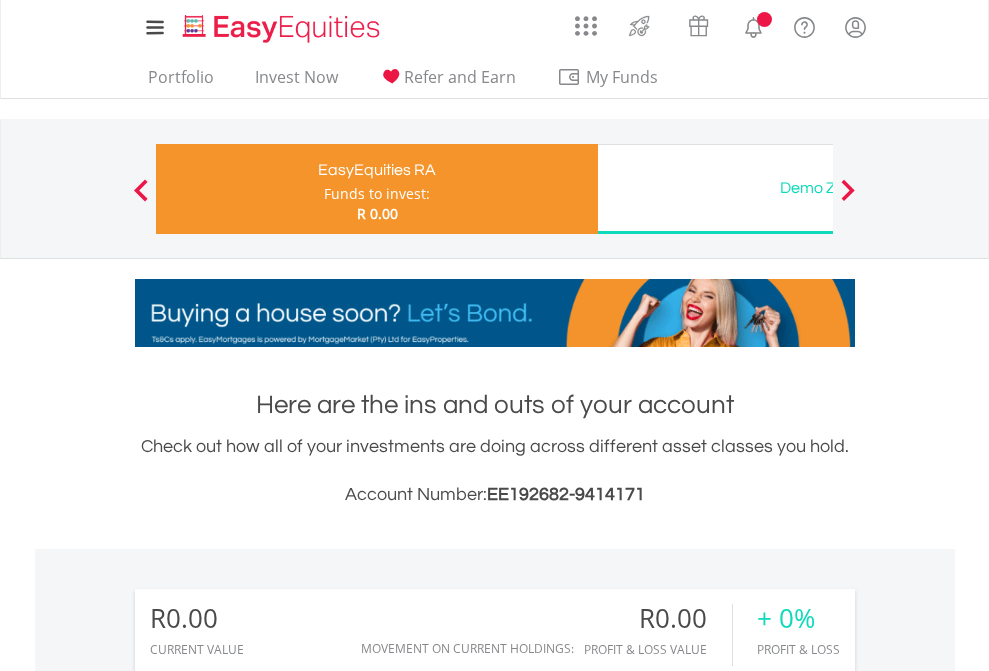 click on "All Holdings" at bounding box center [268, 1412] 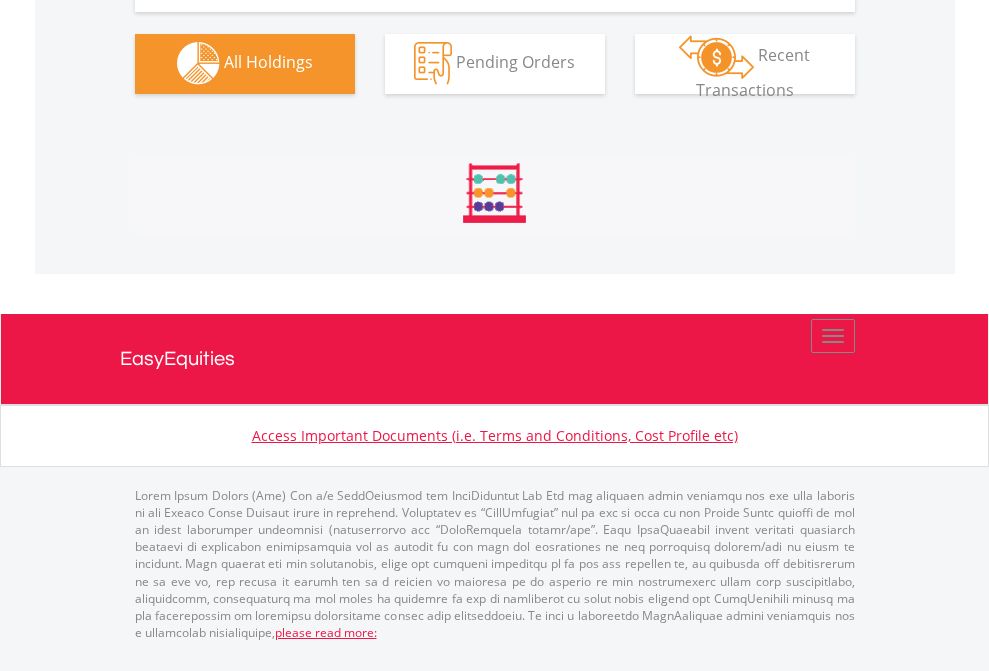 scroll, scrollTop: 1980, scrollLeft: 0, axis: vertical 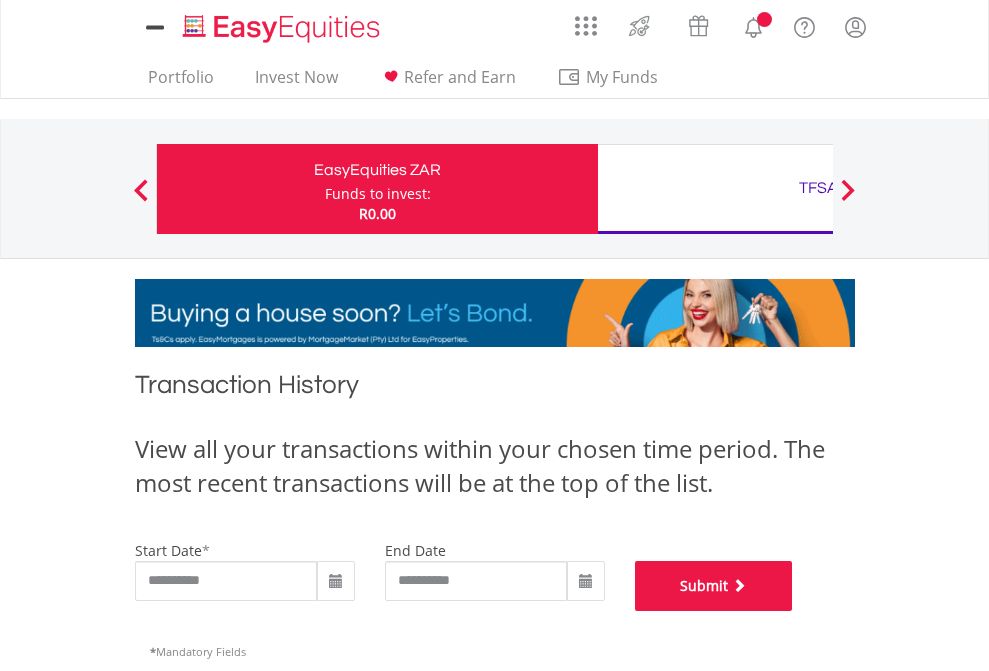 click on "Submit" at bounding box center (714, 586) 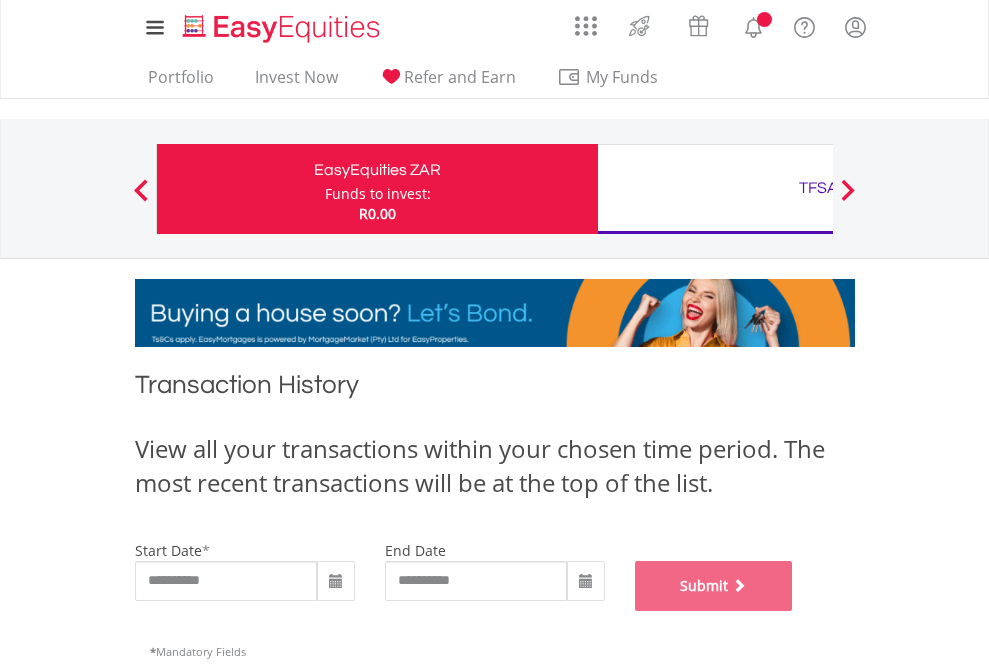 scroll, scrollTop: 811, scrollLeft: 0, axis: vertical 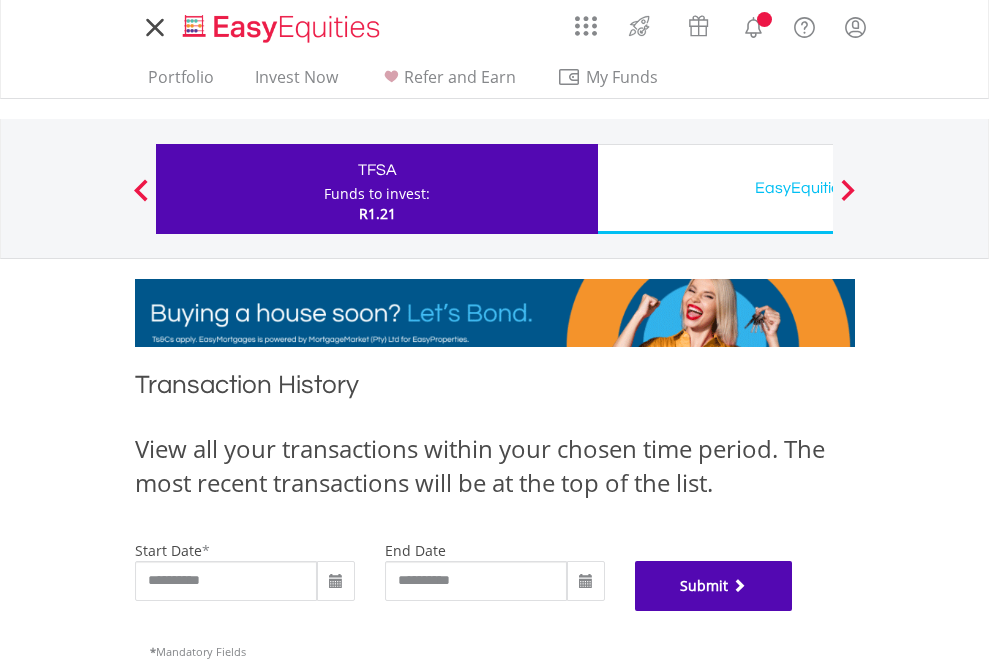 click on "Submit" at bounding box center (714, 586) 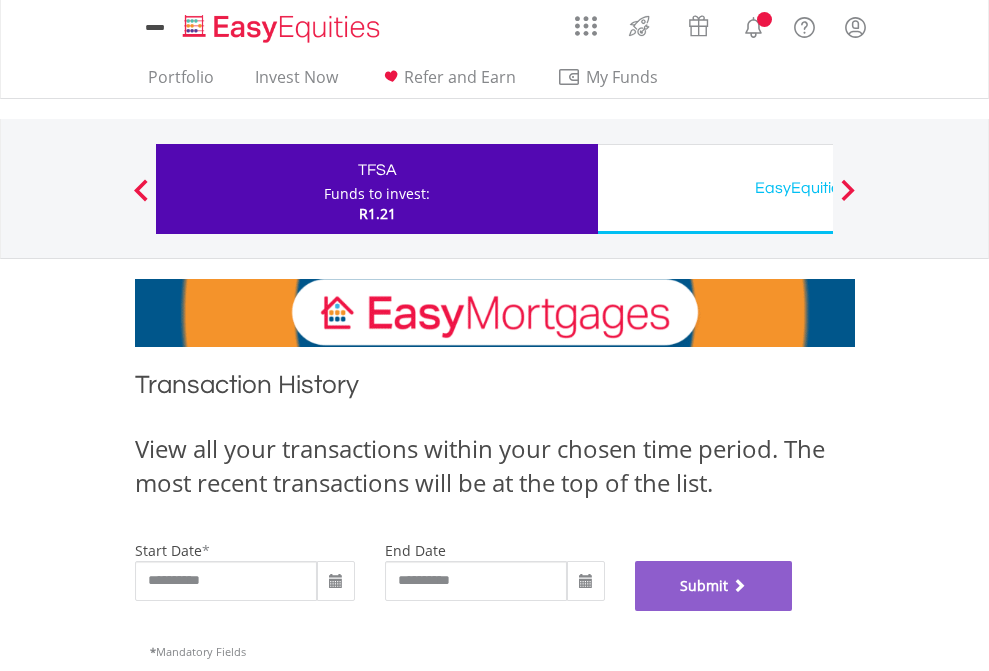 scroll, scrollTop: 811, scrollLeft: 0, axis: vertical 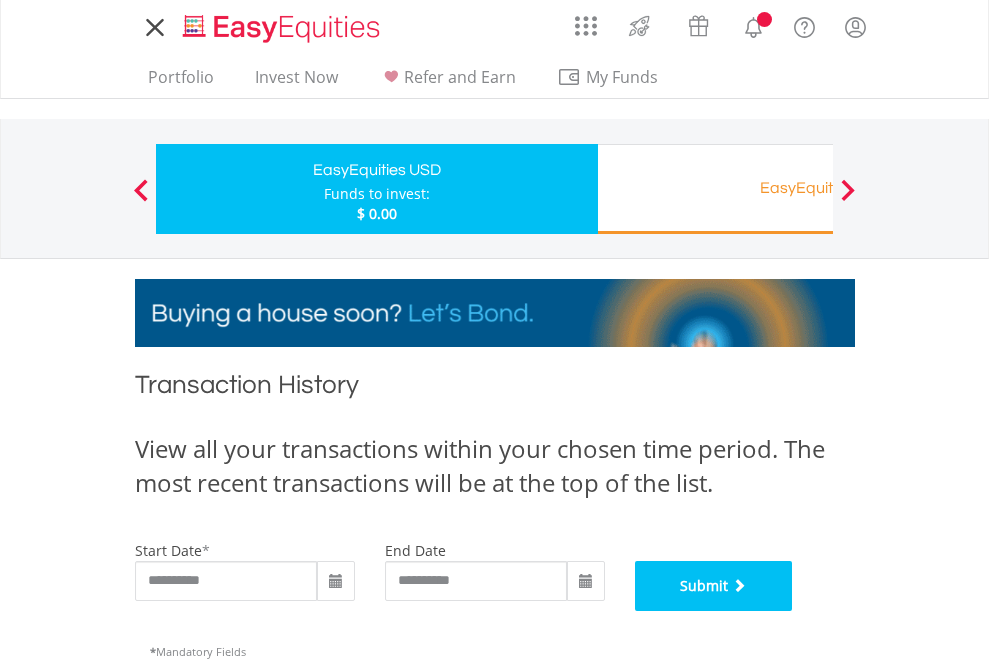 click on "Submit" at bounding box center [714, 586] 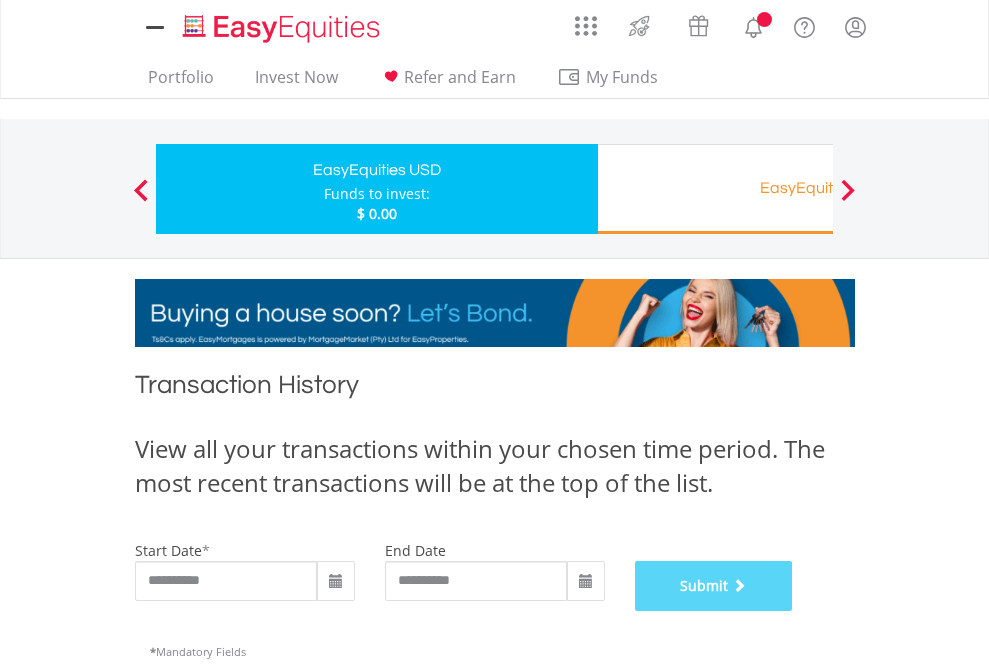 scroll, scrollTop: 811, scrollLeft: 0, axis: vertical 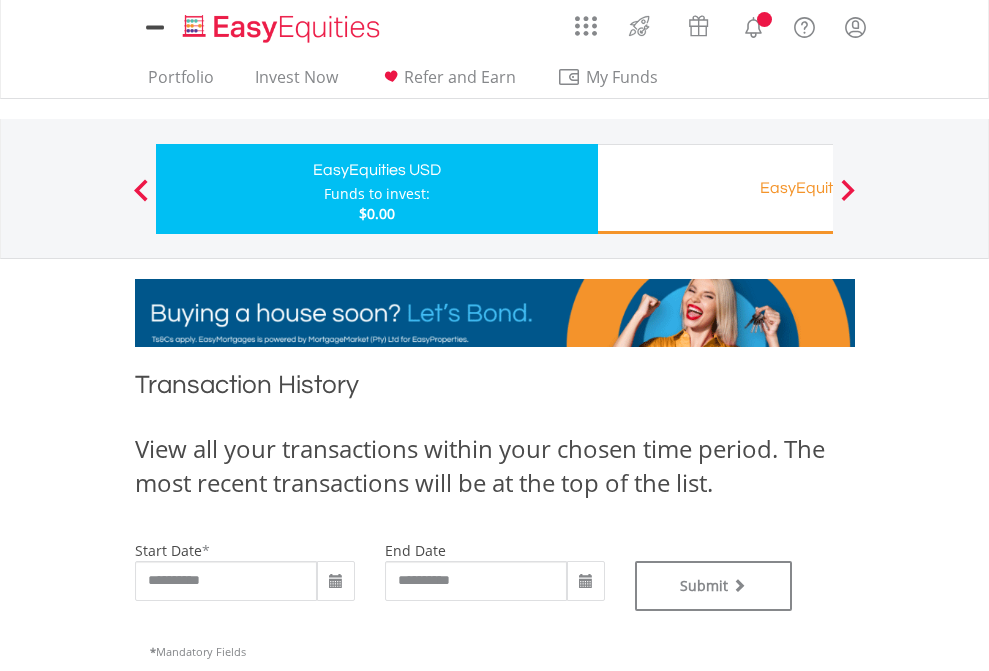 click on "EasyEquities RA" at bounding box center (818, 188) 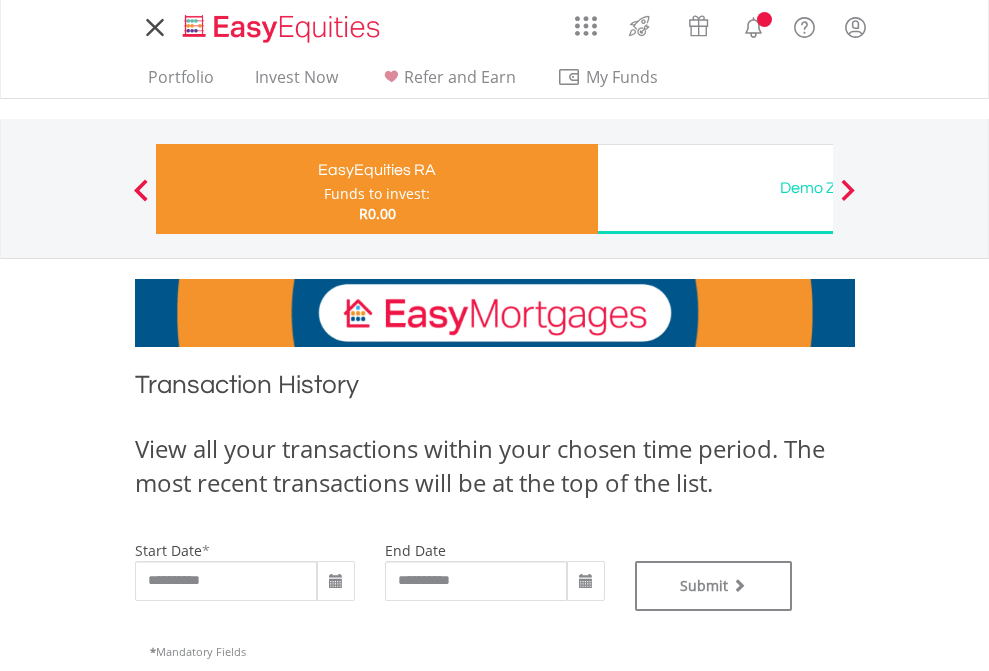 scroll, scrollTop: 0, scrollLeft: 0, axis: both 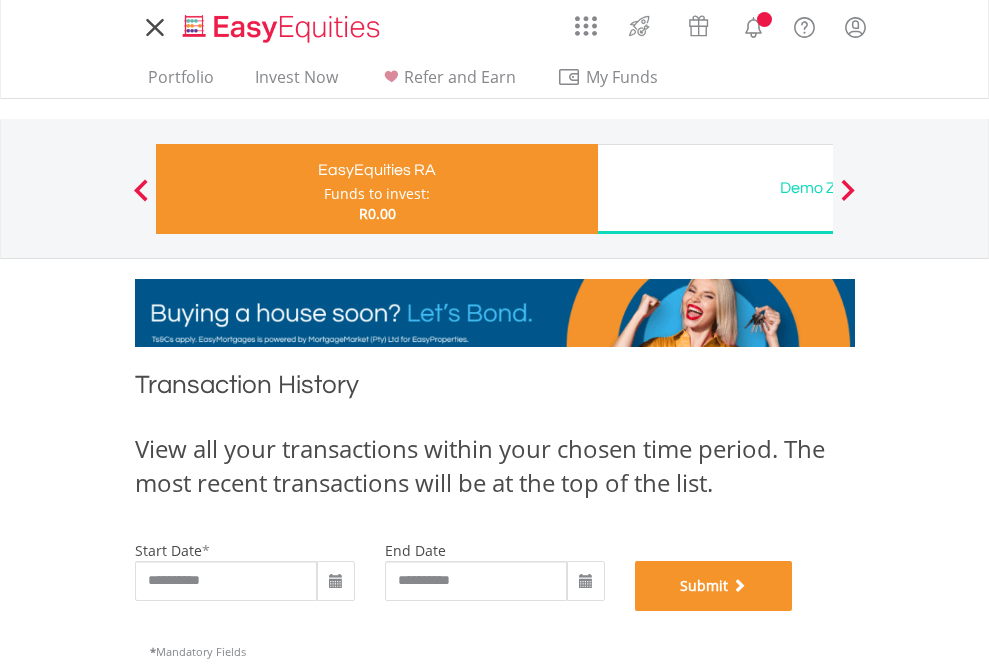 click on "Submit" at bounding box center [714, 586] 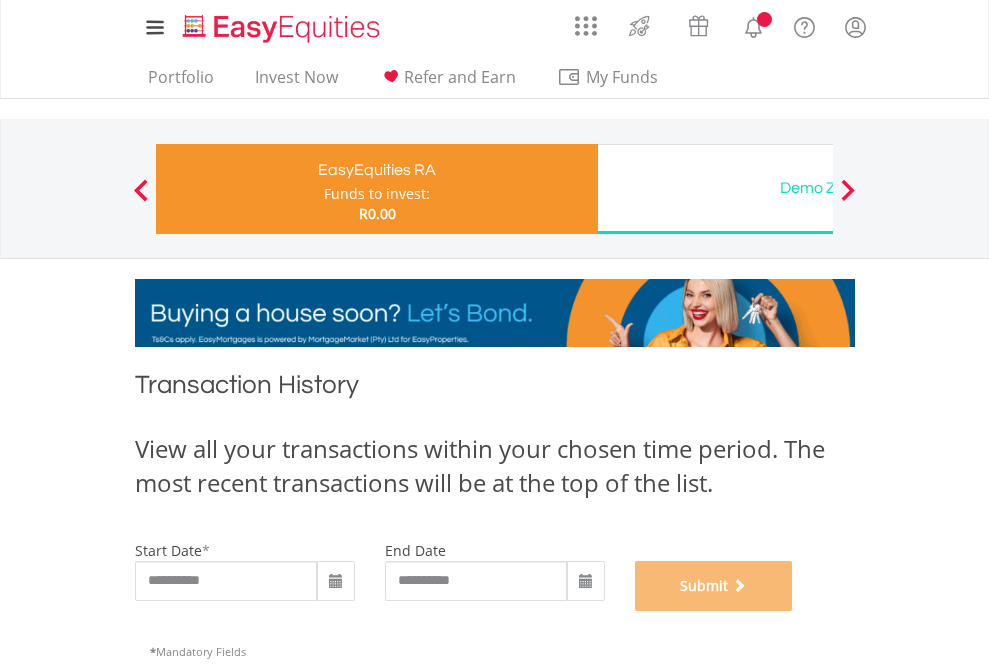 scroll, scrollTop: 811, scrollLeft: 0, axis: vertical 